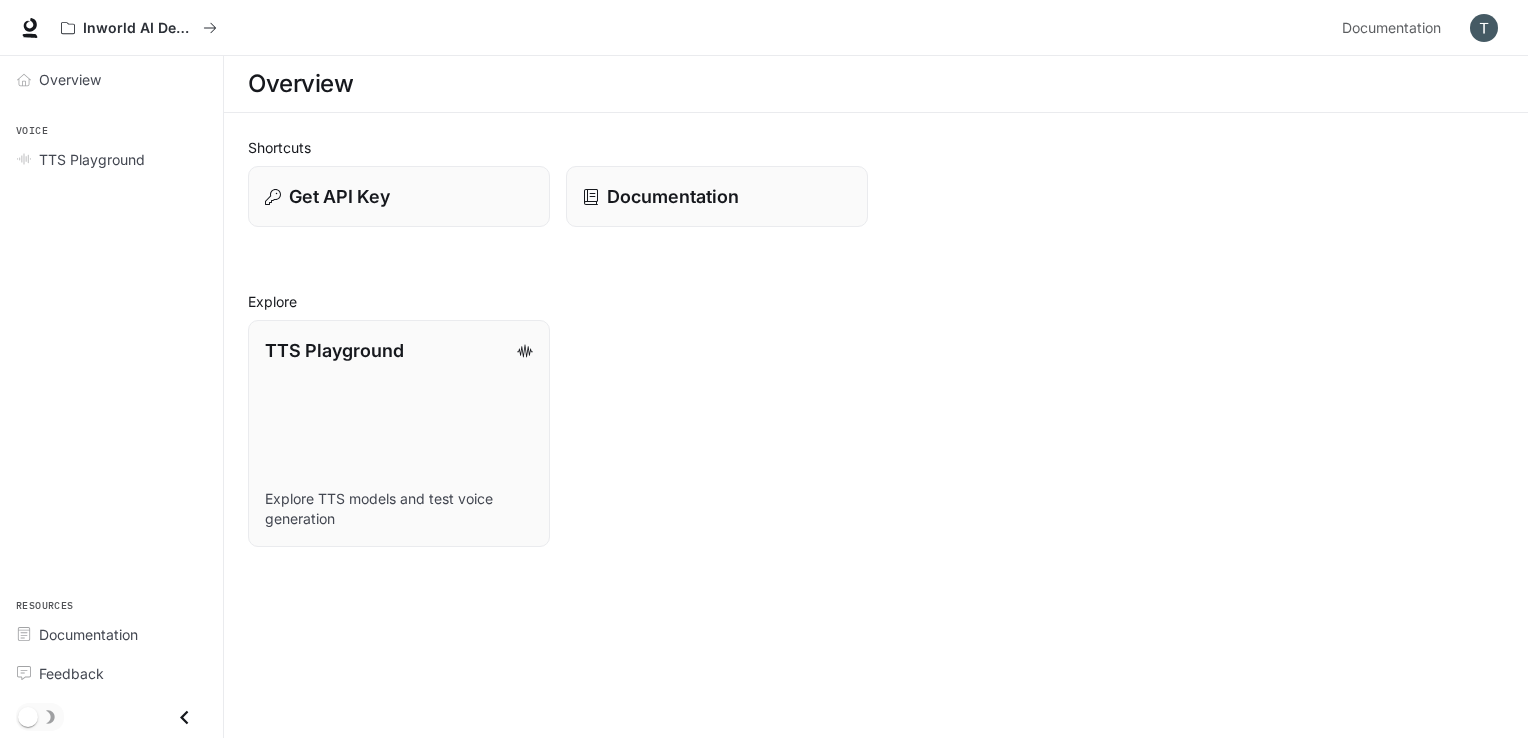 scroll, scrollTop: 0, scrollLeft: 0, axis: both 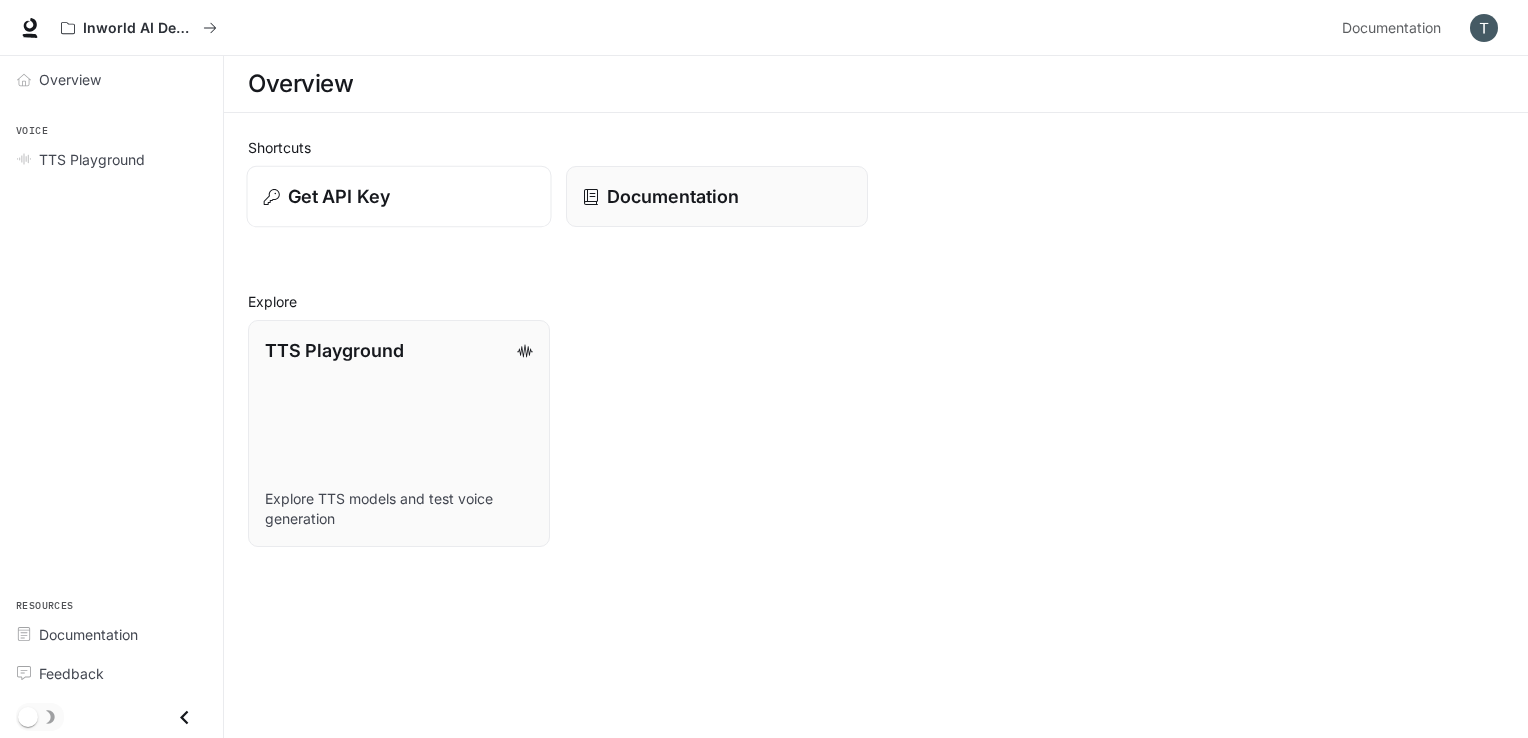 click on "Get API Key" at bounding box center [339, 196] 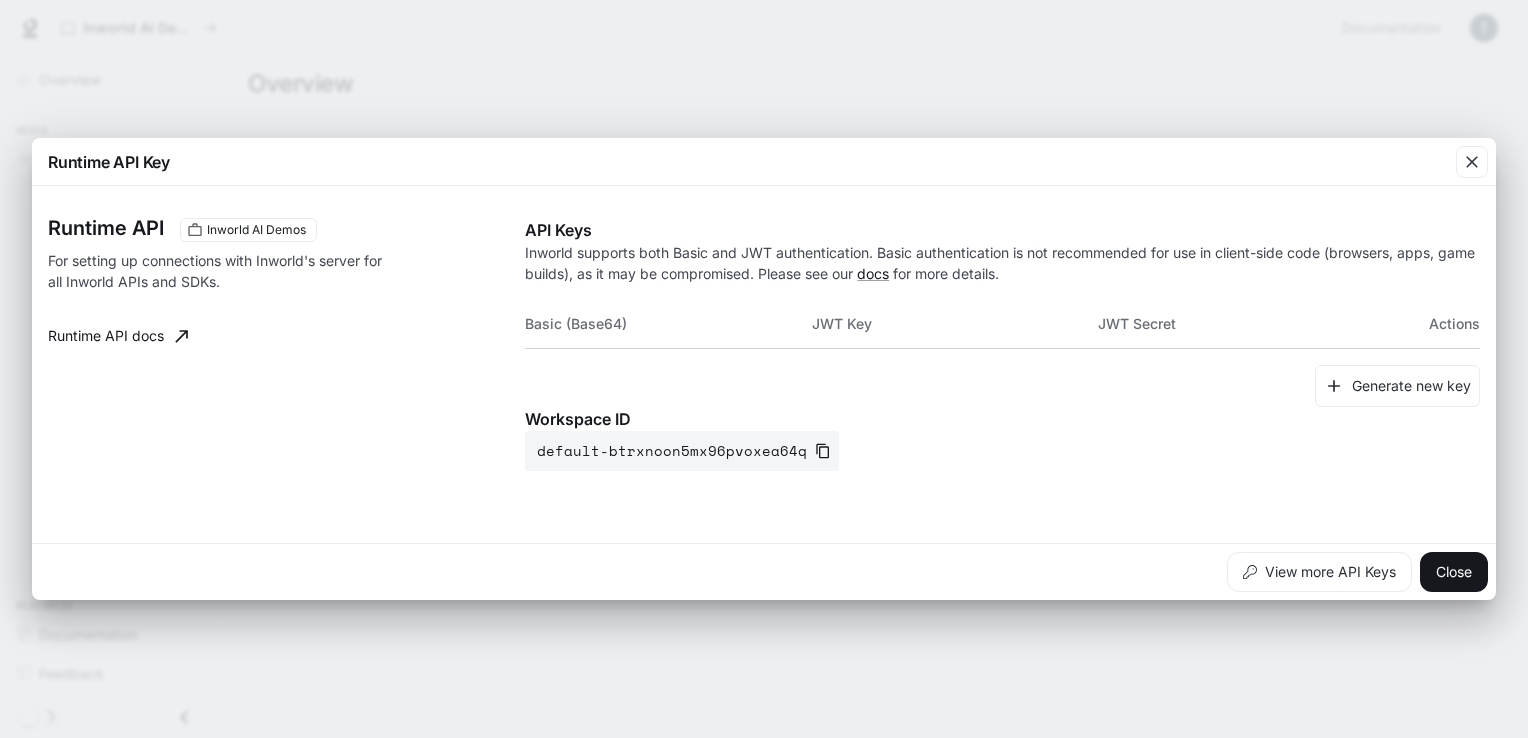 click on "Runtime API Key Runtime API Inworld AI Demos For setting up connections with Inworld's server for all Inworld APIs and SDKs. Runtime API docs API Keys Inworld supports both Basic and JWT authentication. Basic authentication is not recommended for use in client-side code (browsers, apps, game builds), as it may be compromised. Please see our   docs   for more details. Basic (Base64) JWT Key JWT Secret Actions Generate new key Workspace ID [WORKSPACE_ID]  View more API Keys Close" at bounding box center (764, 369) 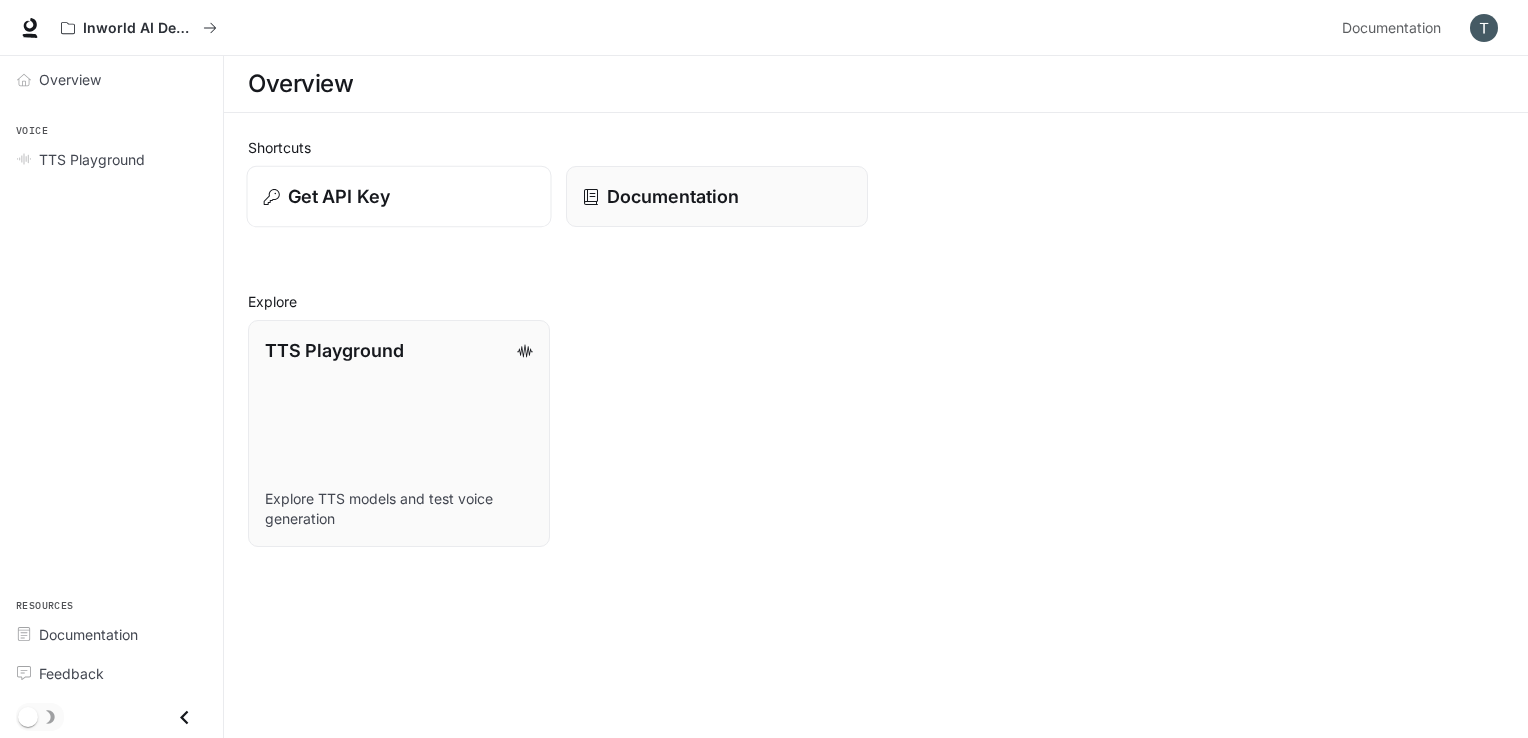 click on "Get API Key" at bounding box center [339, 196] 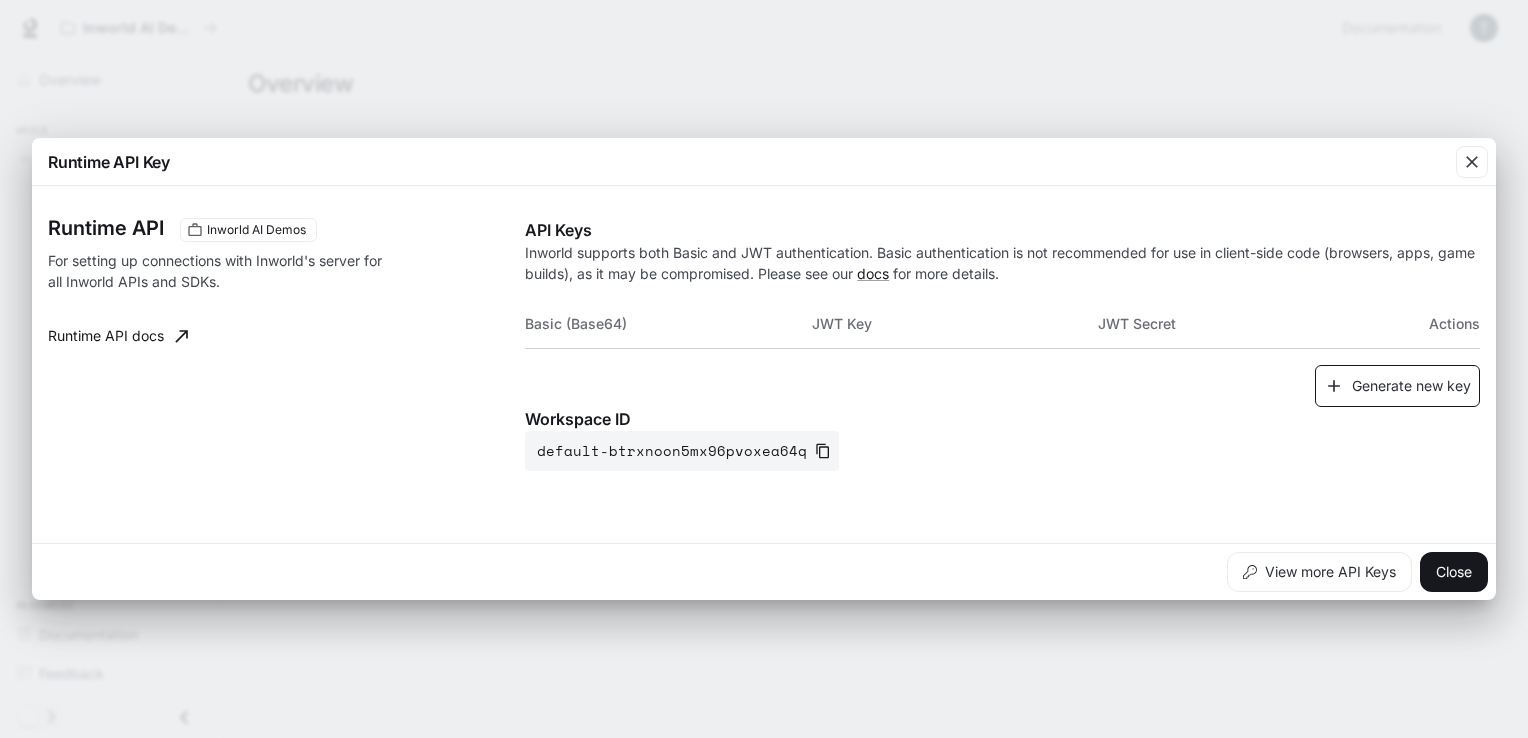 click on "Generate new key" at bounding box center (1397, 386) 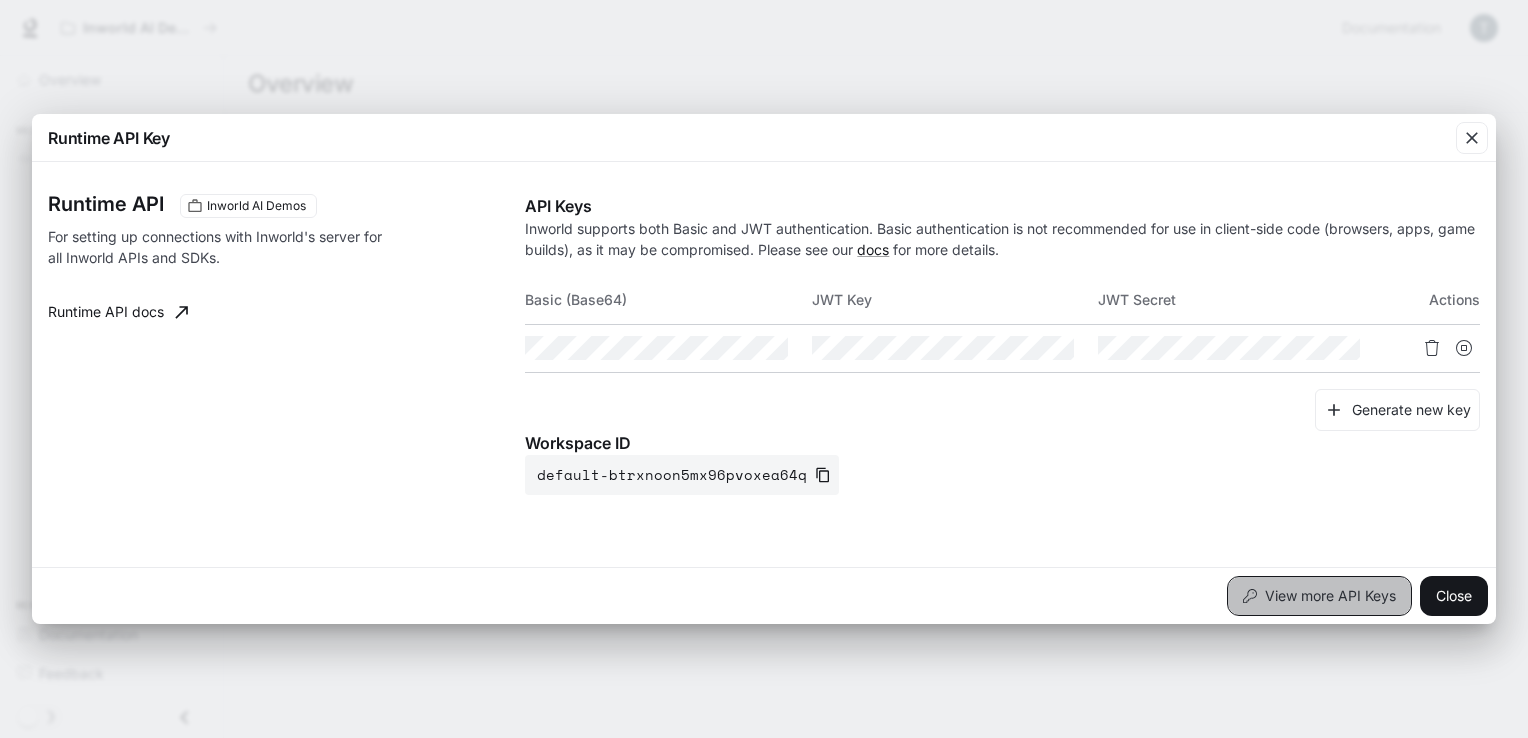 click on "View more API Keys" at bounding box center (1319, 596) 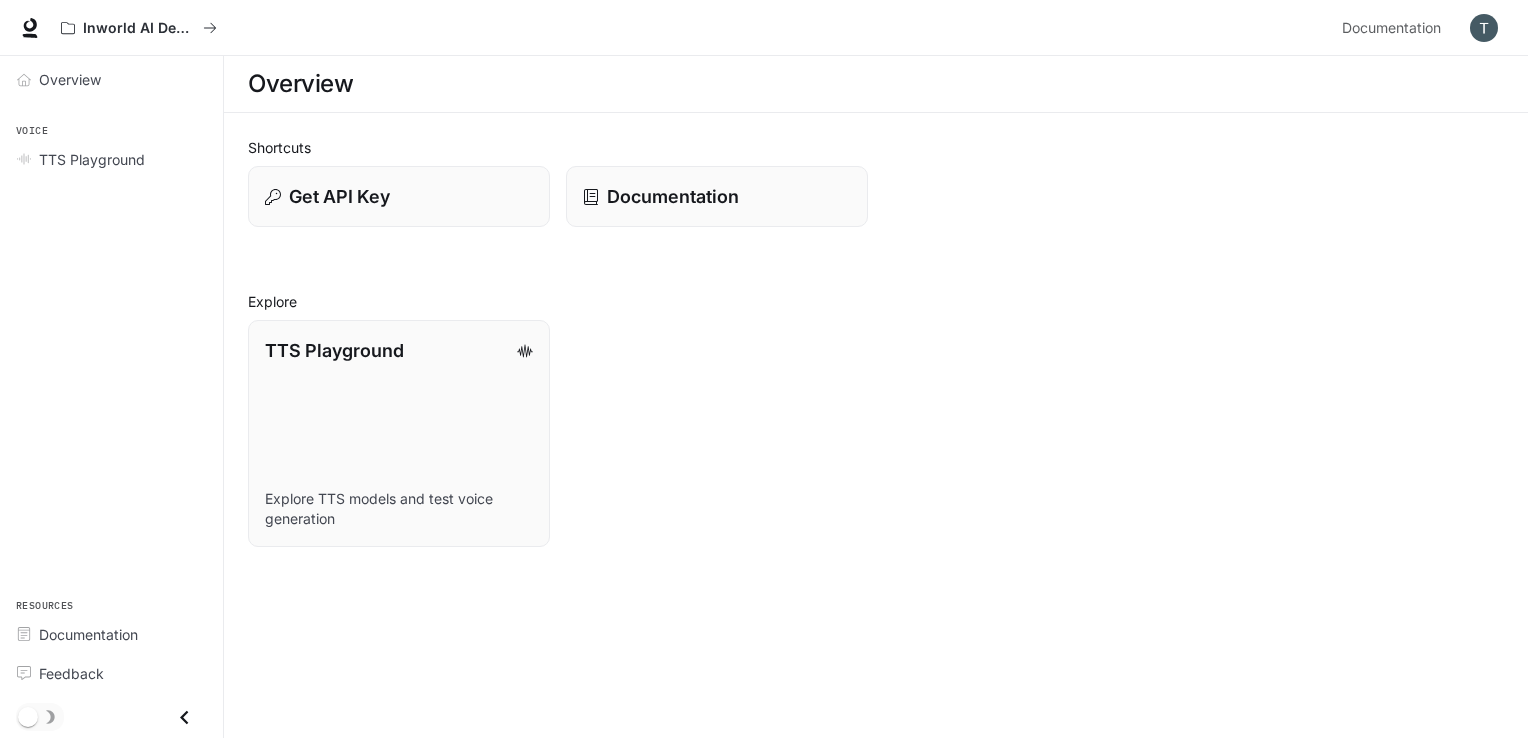 click at bounding box center (1484, 28) 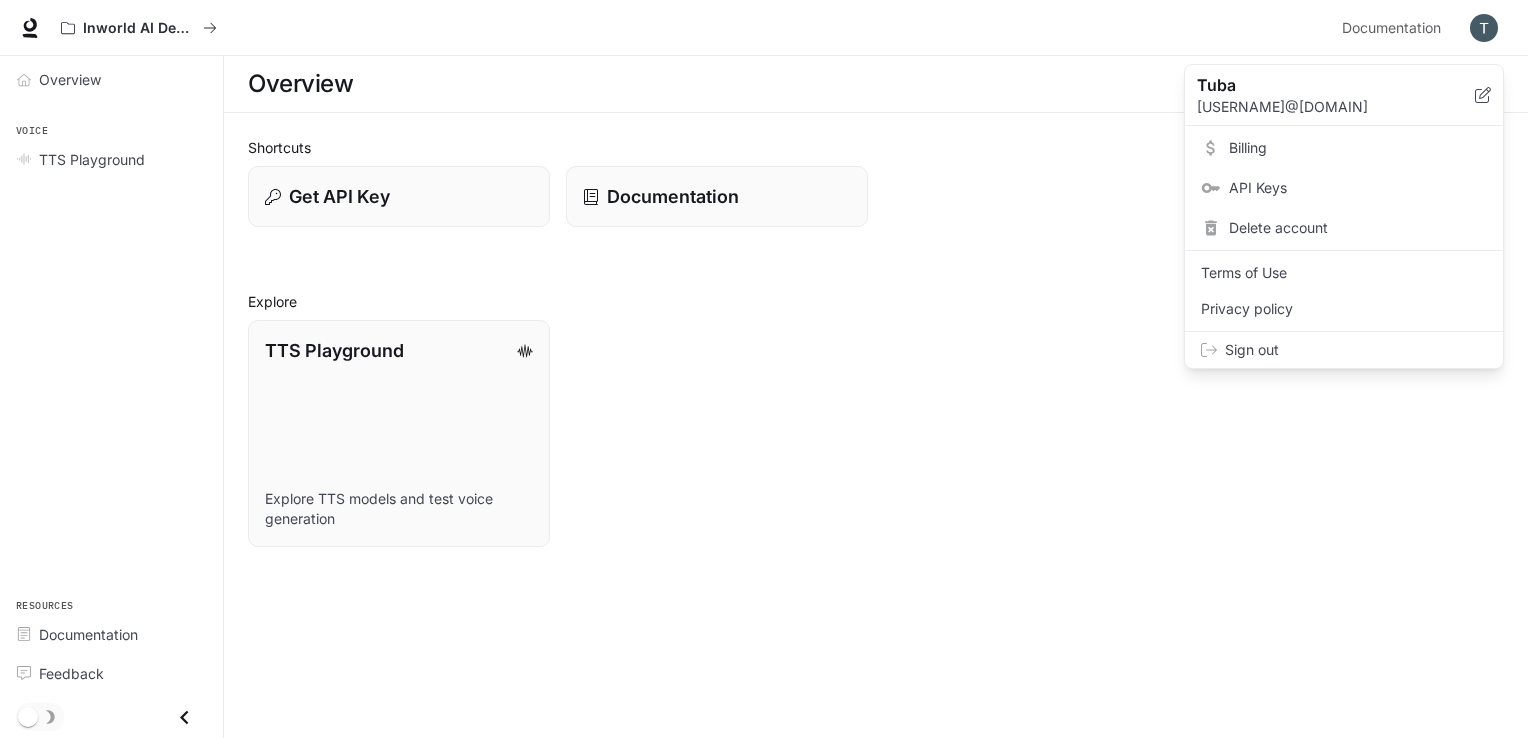 click on "API Keys" at bounding box center [1358, 188] 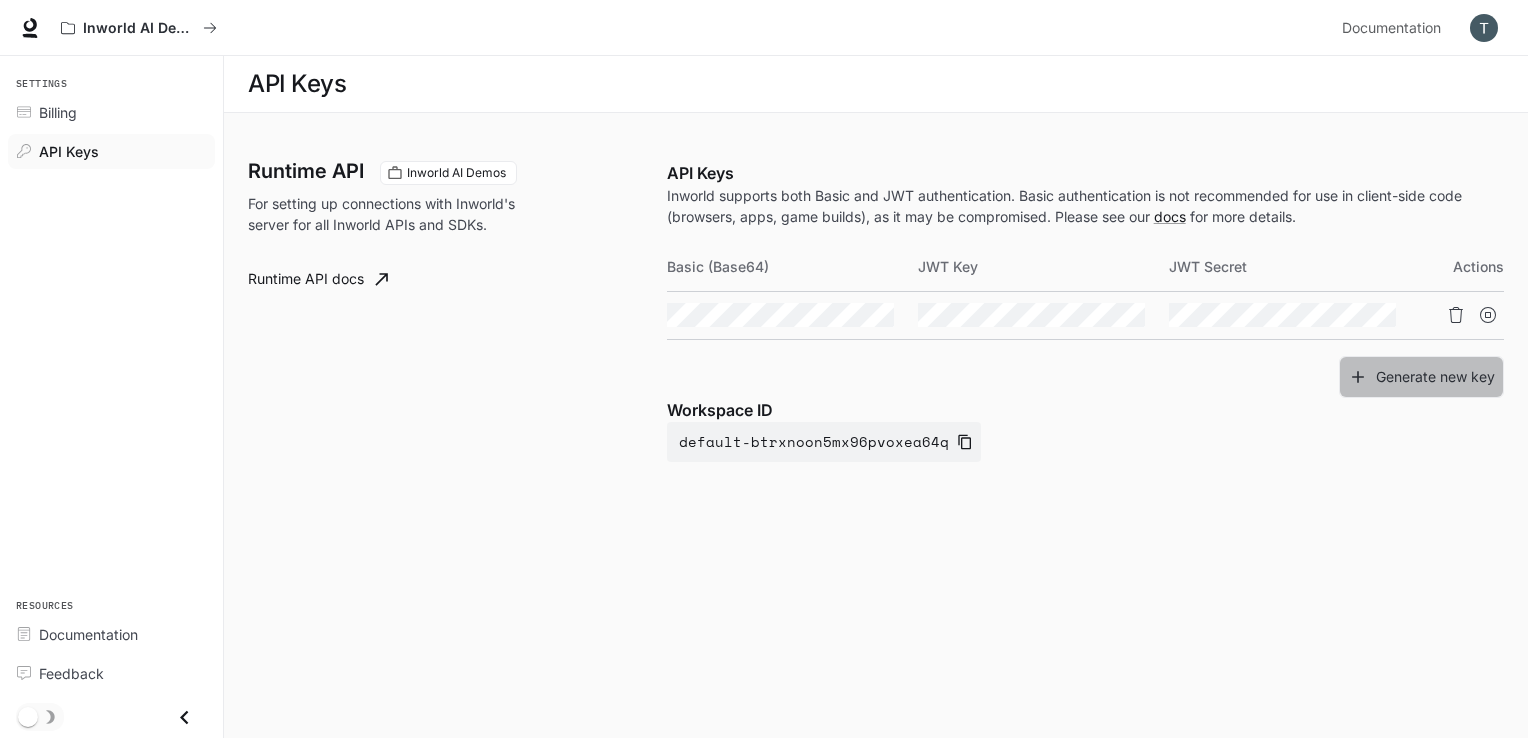 click on "Generate new key" at bounding box center (1421, 377) 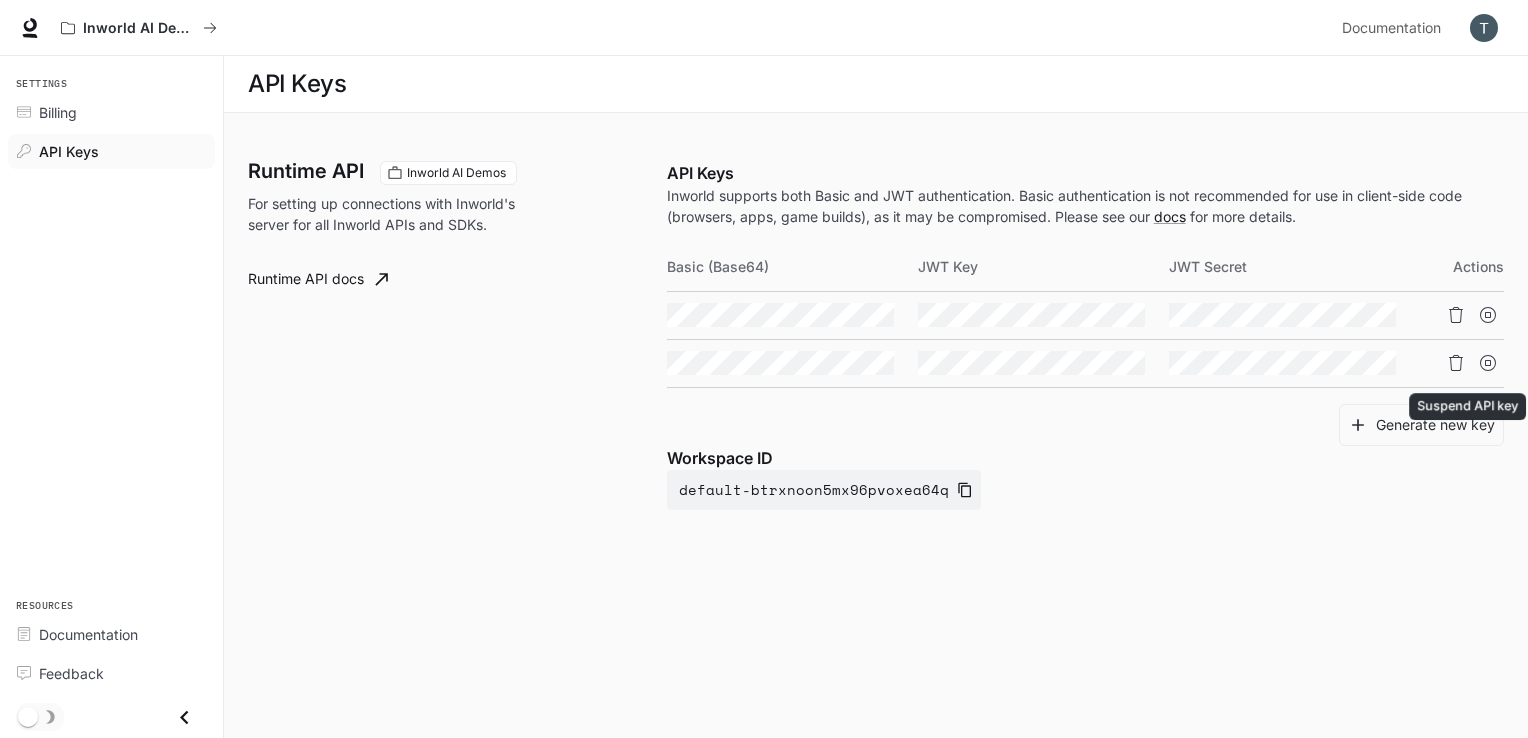 click at bounding box center [1488, 315] 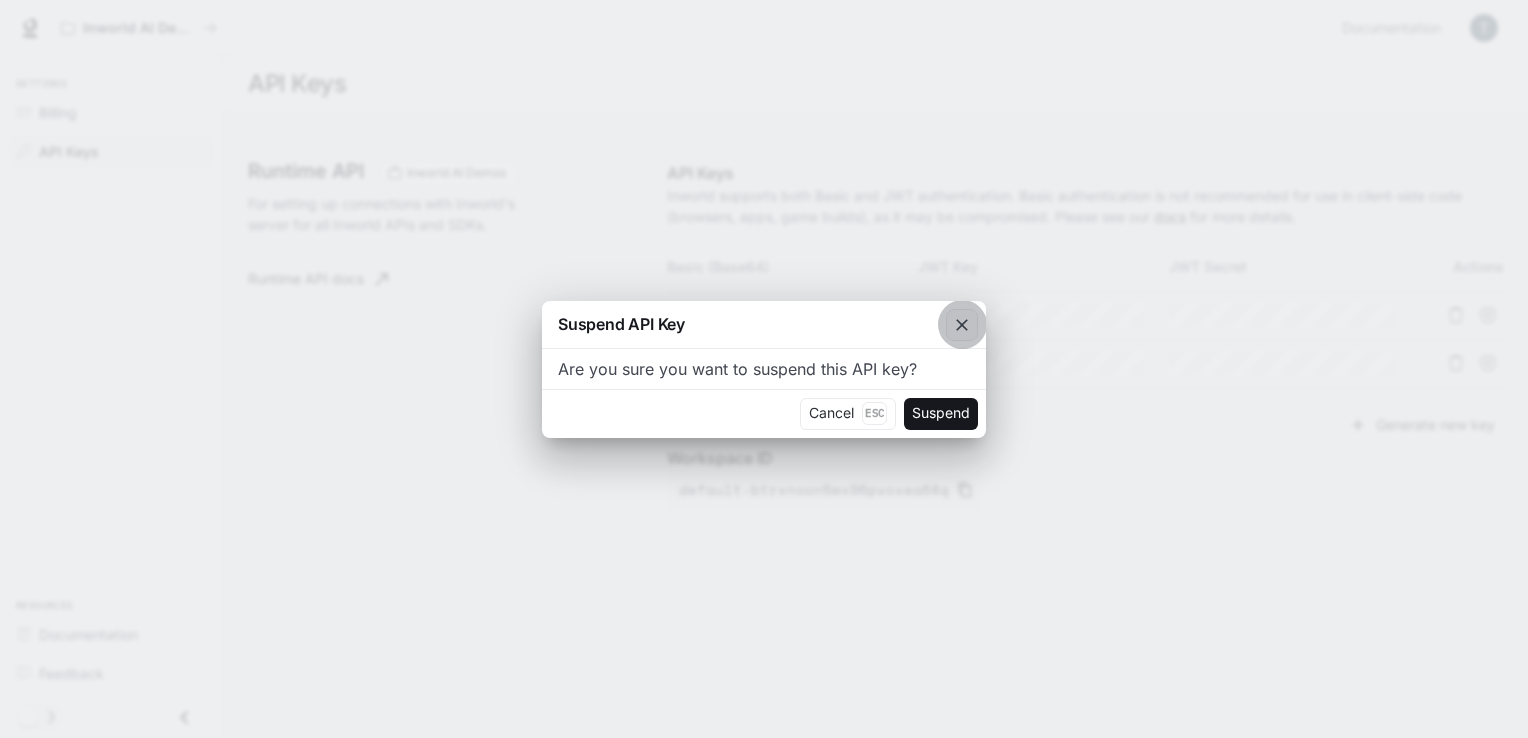 click at bounding box center (962, 325) 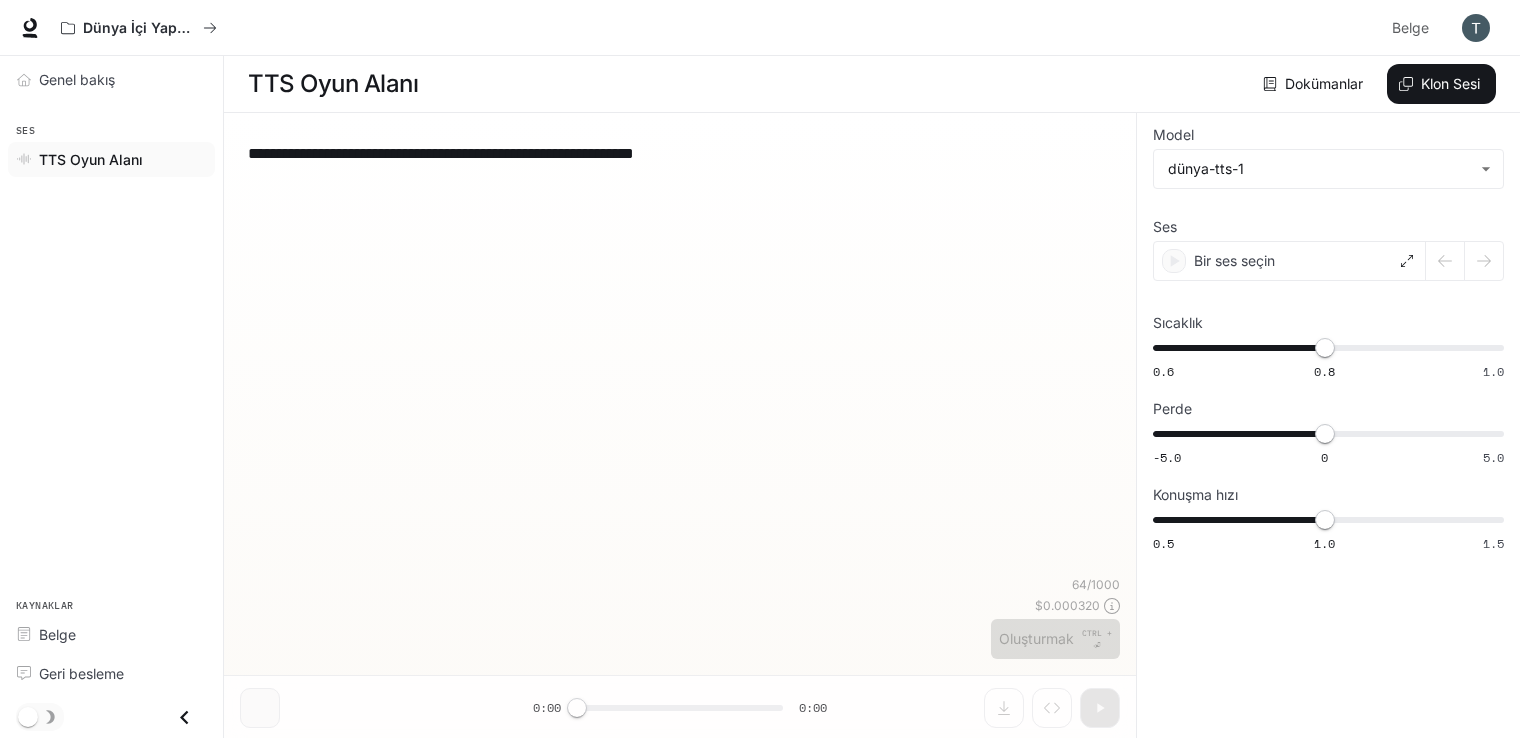 scroll, scrollTop: 0, scrollLeft: 0, axis: both 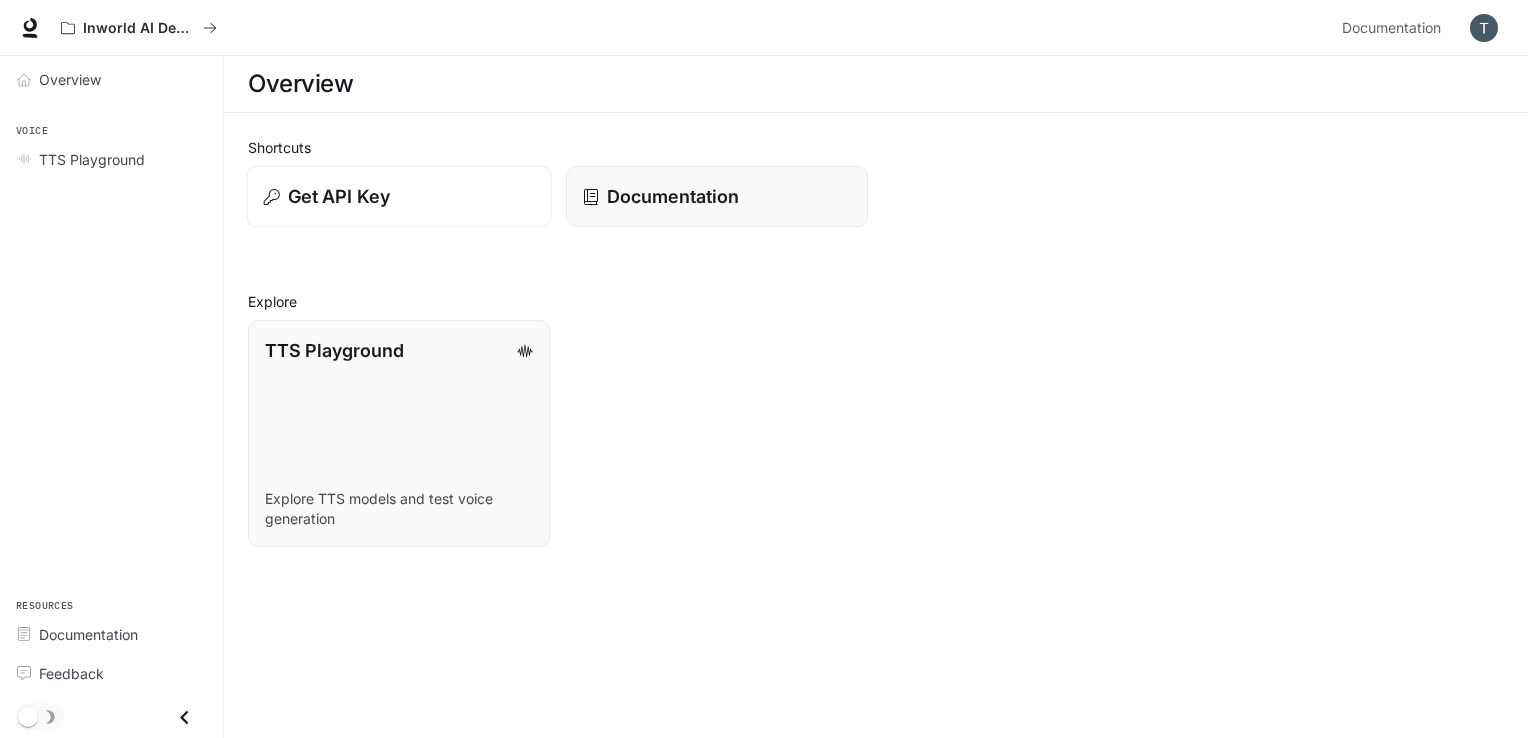 click on "Get API Key" at bounding box center [398, 197] 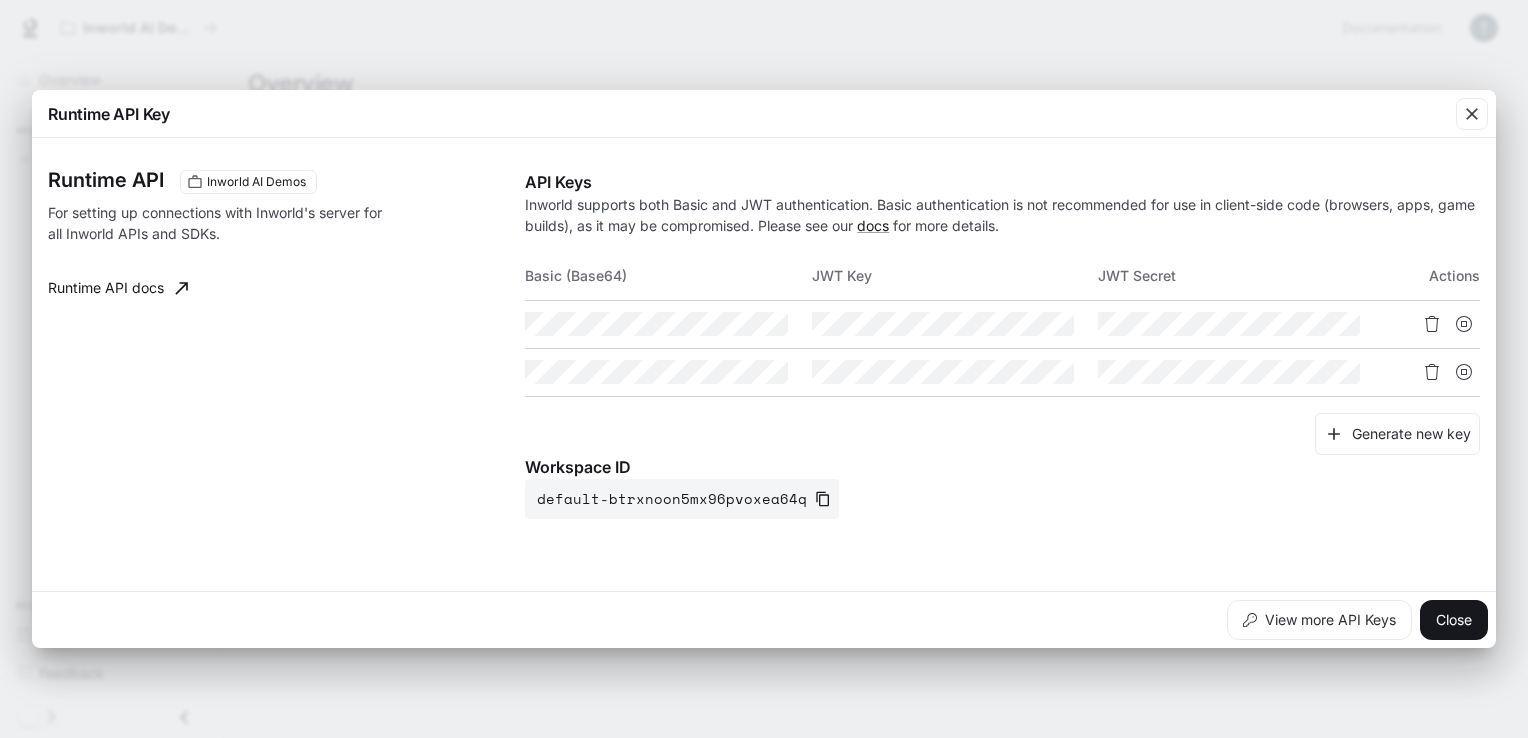 click on "Runtime API Key Runtime API Inworld AI Demos For setting up connections with Inworld's server for all Inworld APIs and SDKs. Runtime API docs API Keys Inworld supports both Basic and JWT authentication. Basic authentication is not recommended for use in client-side code (browsers, apps, game builds), as it may be compromised. Please see our   docs   for more details. Basic (Base64) JWT Key JWT Secret Actions Generate new key Workspace ID [WORKSPACE_ID]  View more API Keys Close" at bounding box center [764, 369] 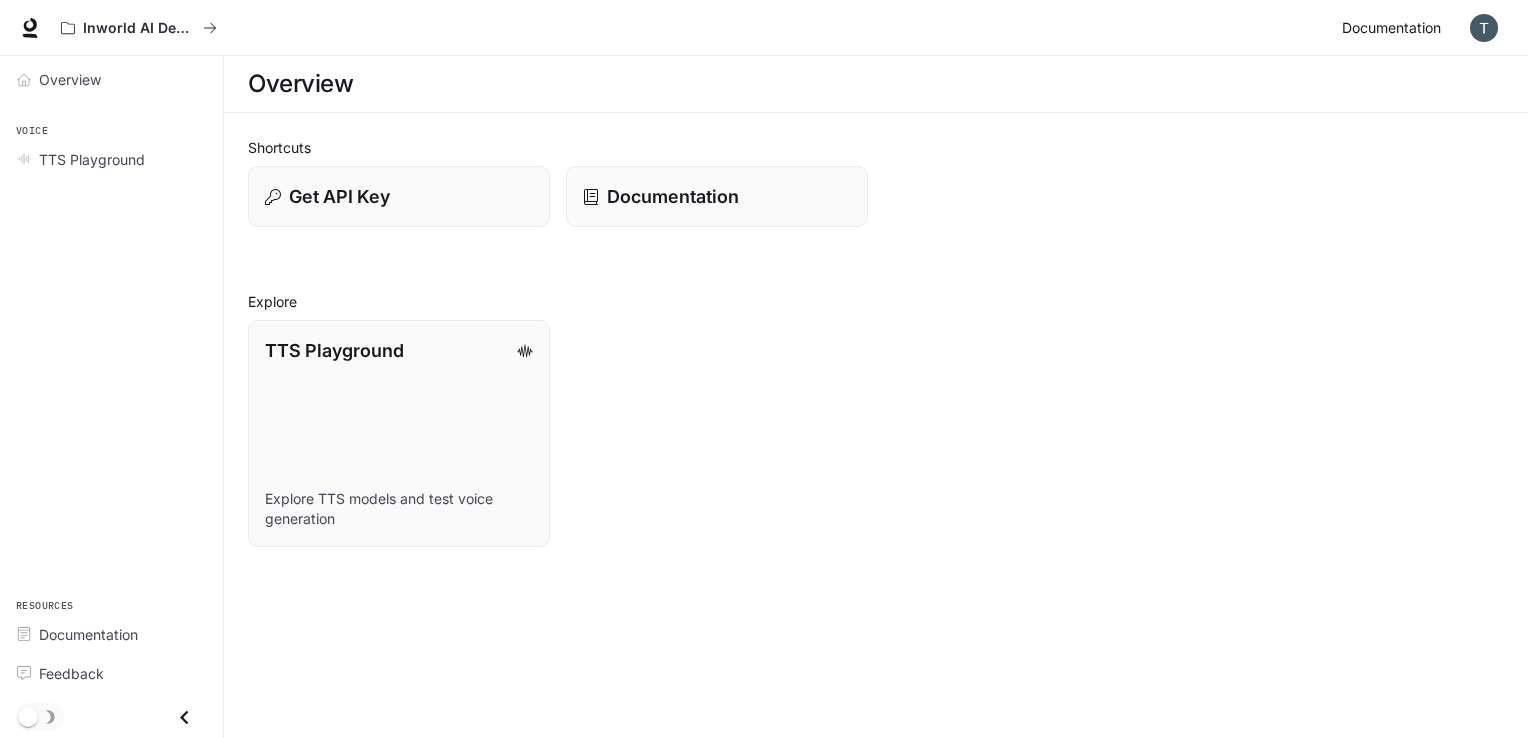 click on "Documentation" at bounding box center [1391, 28] 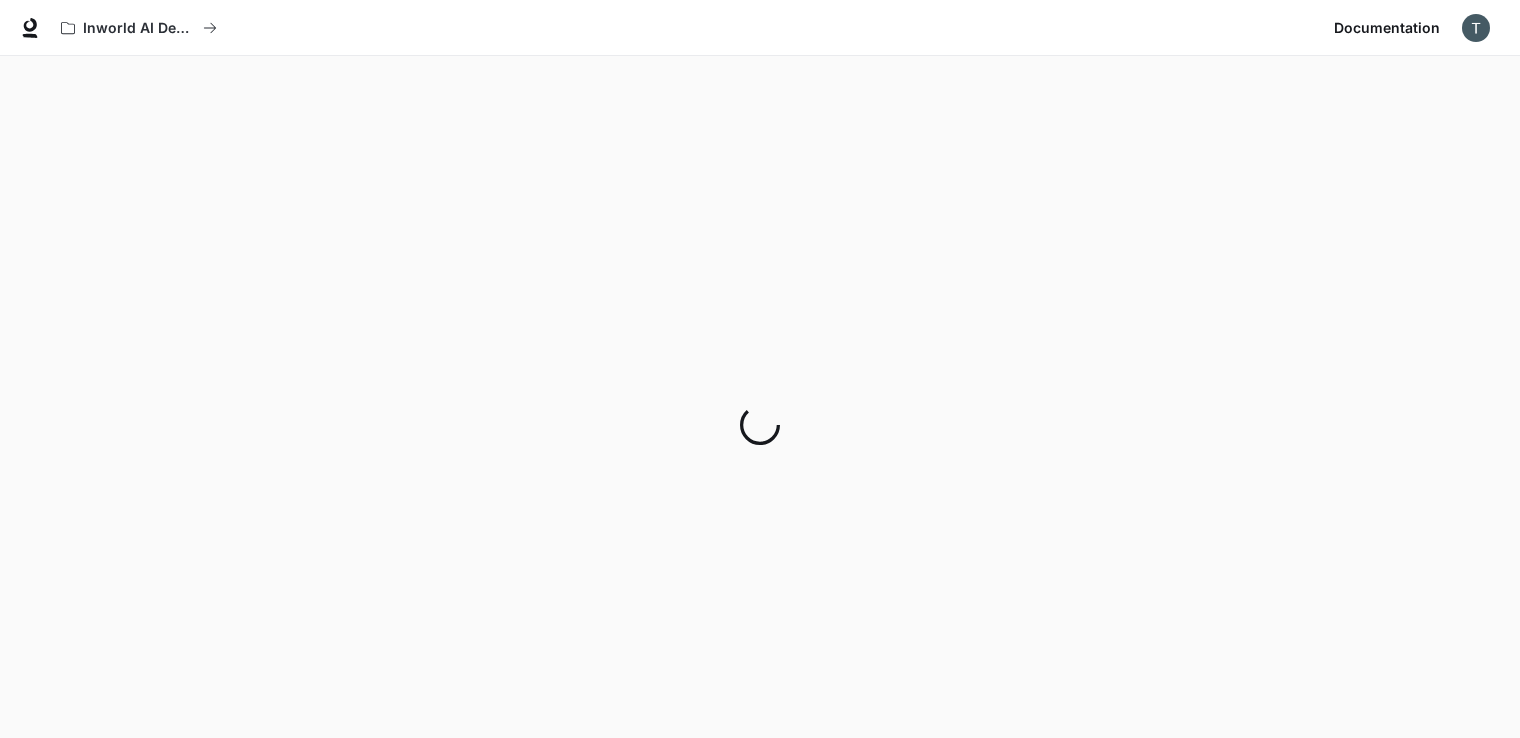 click at bounding box center (1476, 28) 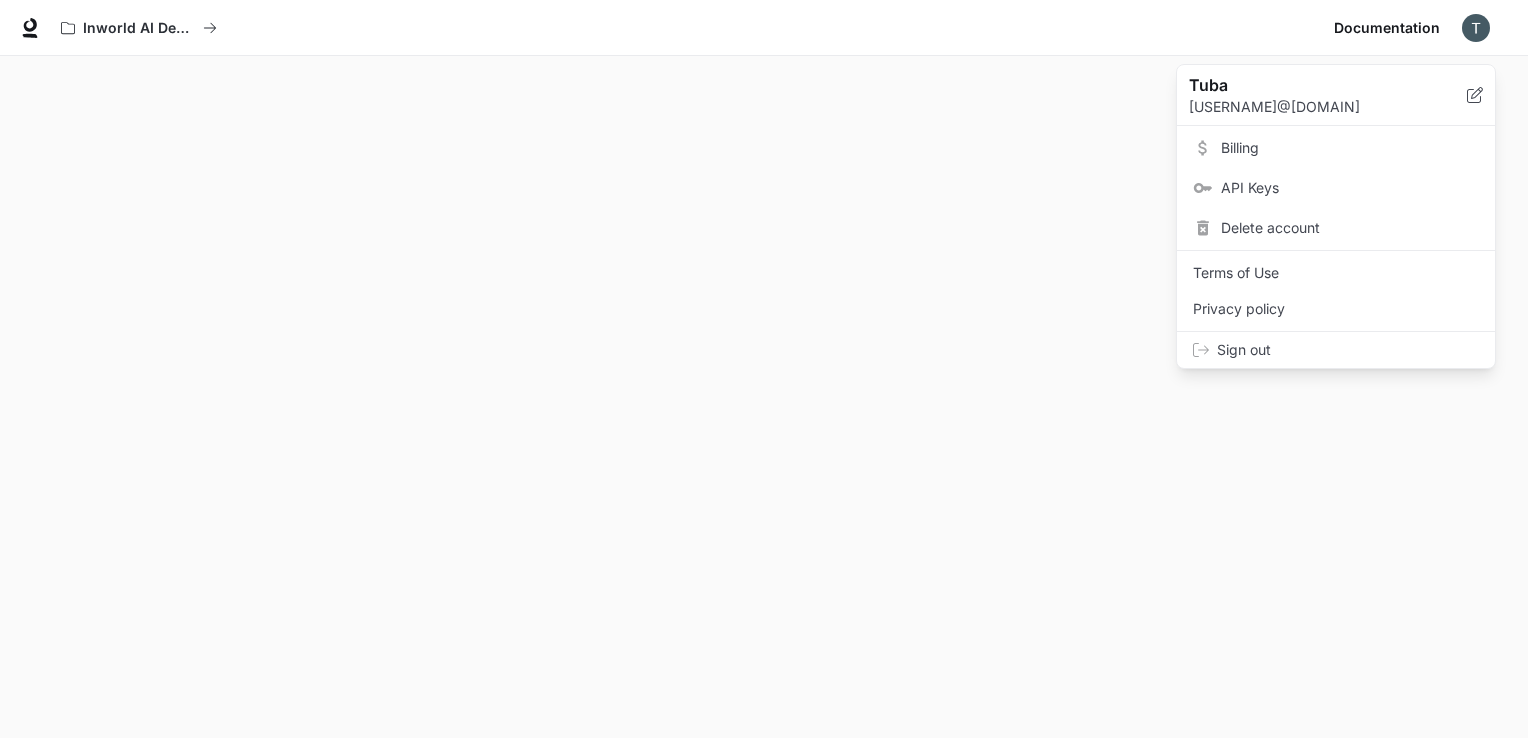 click at bounding box center [764, 369] 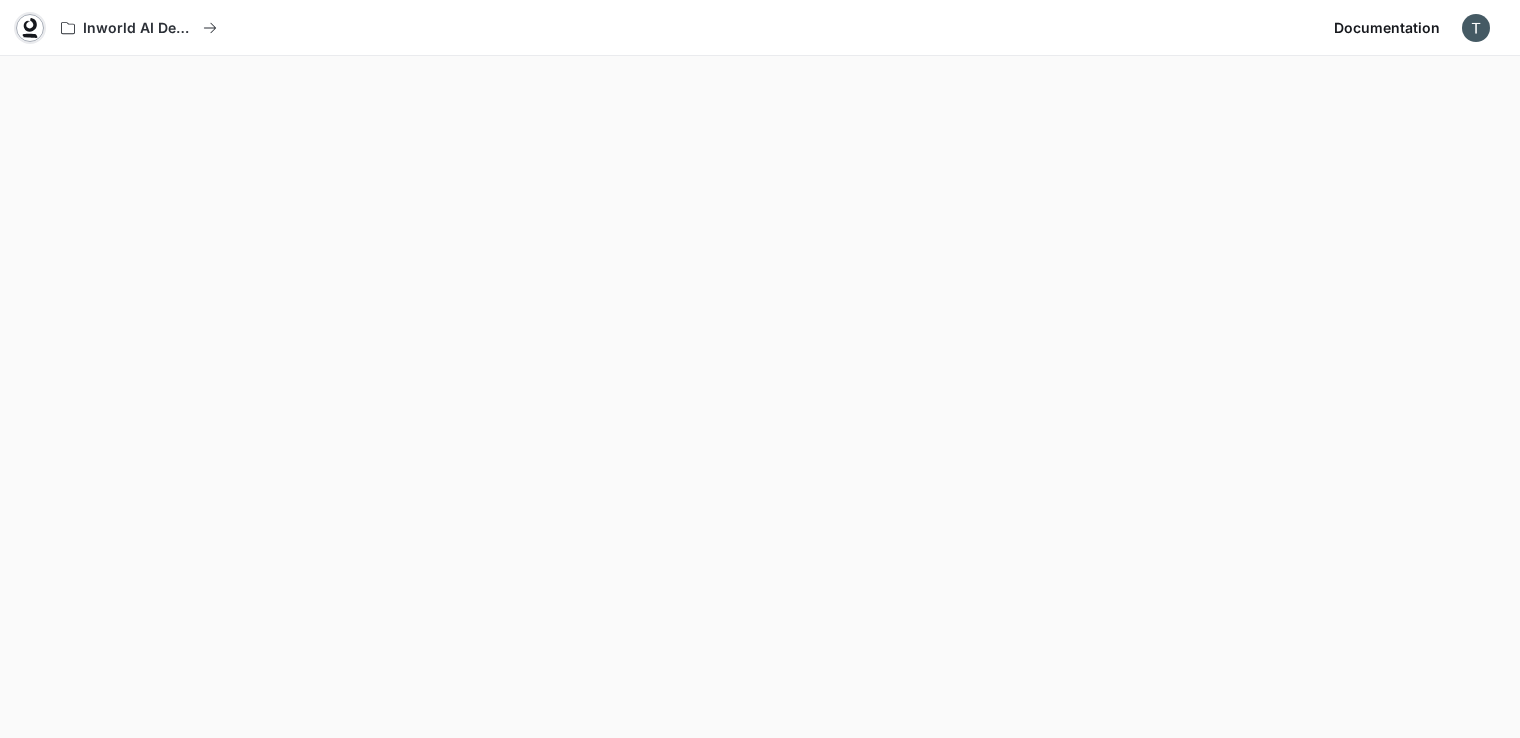 click at bounding box center [30, 28] 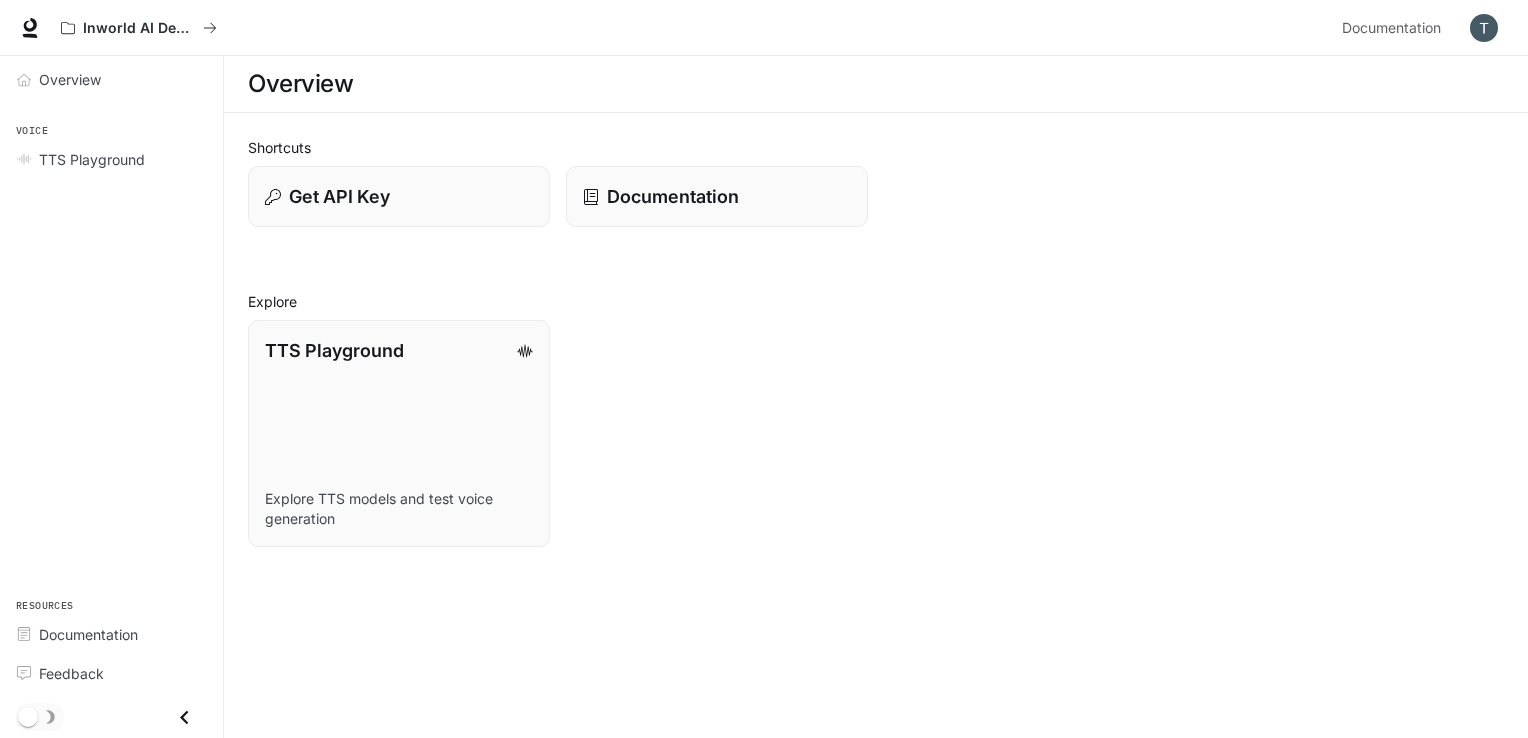 scroll, scrollTop: 0, scrollLeft: 0, axis: both 